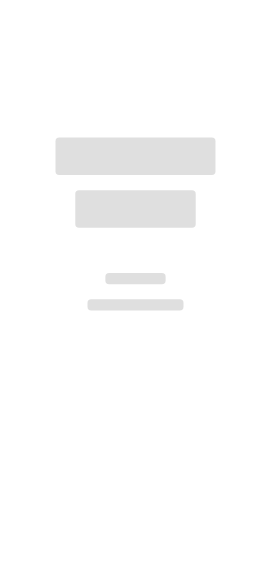 scroll, scrollTop: 0, scrollLeft: 0, axis: both 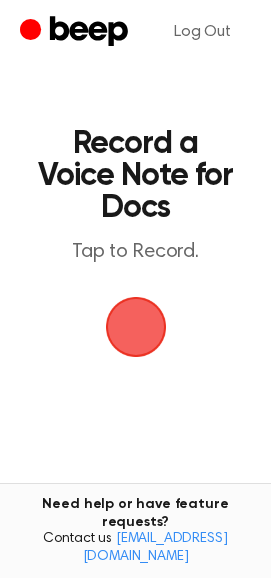 click at bounding box center [136, 327] 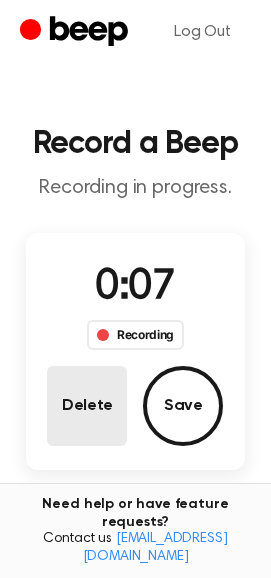 click on "Delete" at bounding box center [87, 406] 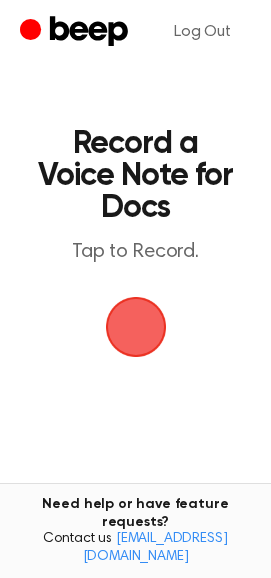 click at bounding box center [135, 327] 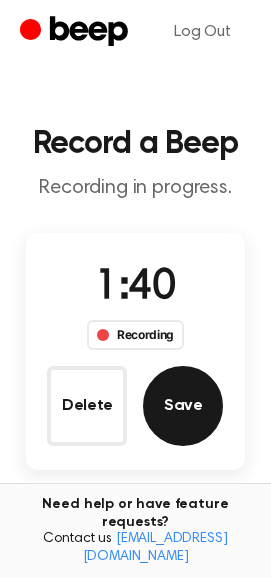 click on "Save" at bounding box center [183, 406] 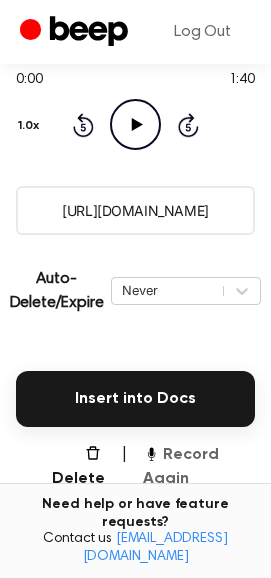 scroll, scrollTop: 300, scrollLeft: 0, axis: vertical 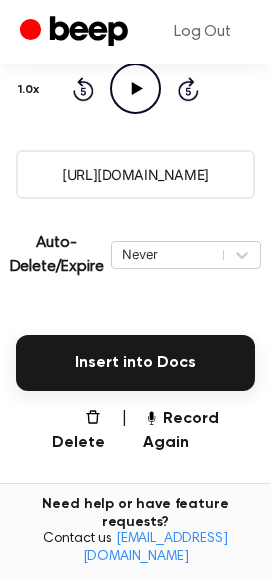click on "https://beep.audio/JsQqwyO" at bounding box center [135, 174] 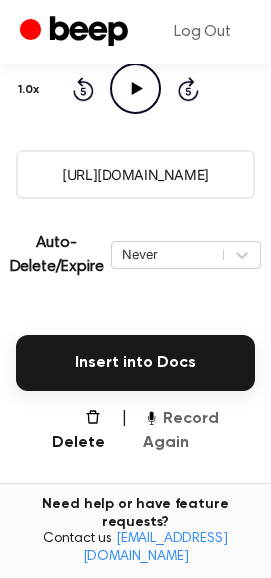 click on "Record Again" at bounding box center (199, 431) 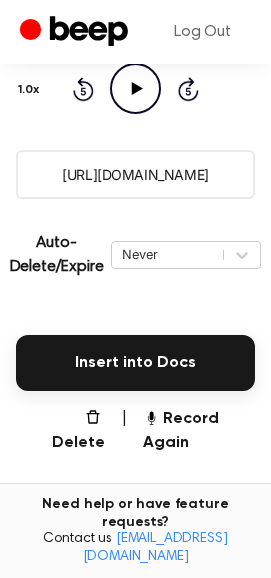 scroll, scrollTop: 15, scrollLeft: 0, axis: vertical 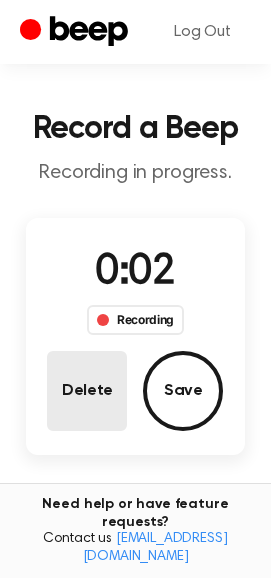 click on "Delete" at bounding box center (87, 391) 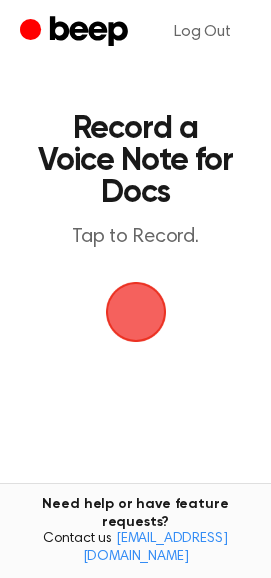 scroll, scrollTop: 0, scrollLeft: 0, axis: both 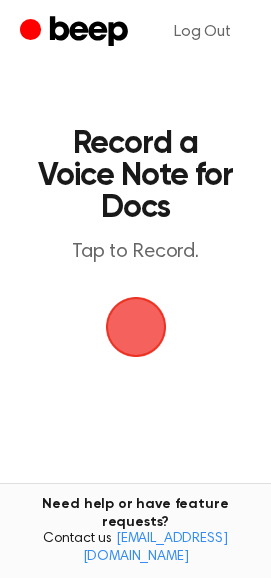 click at bounding box center (136, 327) 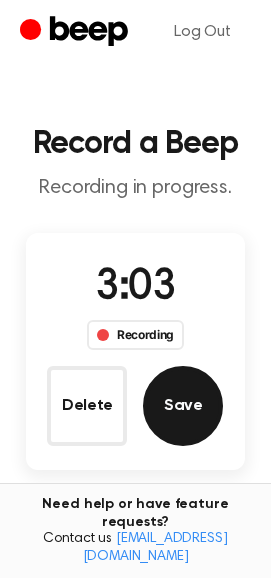 click on "Save" at bounding box center [183, 406] 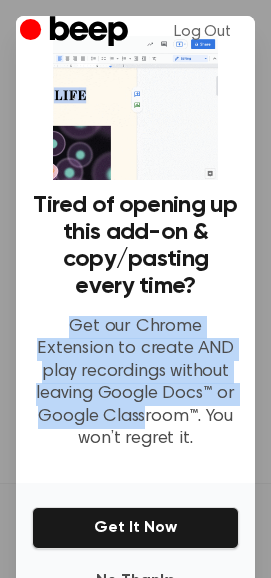 drag, startPoint x: 64, startPoint y: 315, endPoint x: 164, endPoint y: 401, distance: 131.89389 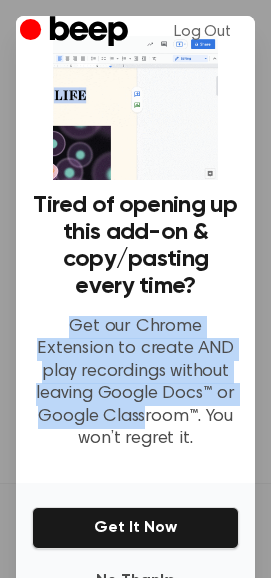 click on "Get our Chrome Extension to create AND play recordings without leaving Google Docs™ or Google Classroom™. You won’t regret it." at bounding box center (135, 383) 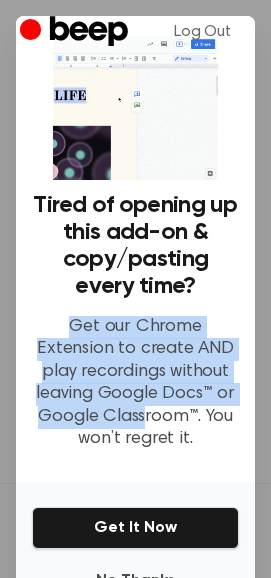 click on "Get our Chrome Extension to create AND play recordings without leaving Google Docs™ or Google Classroom™. You won’t regret it." at bounding box center [135, 383] 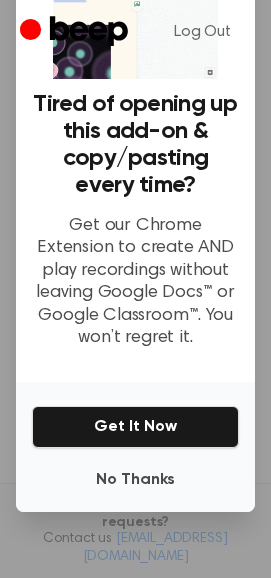 scroll, scrollTop: 102, scrollLeft: 0, axis: vertical 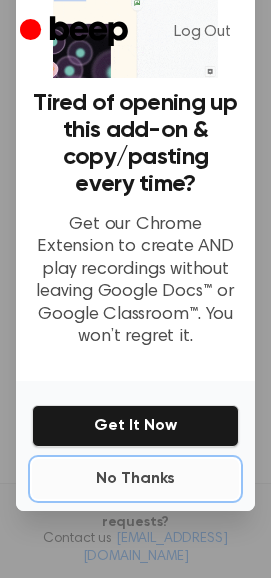 click on "No Thanks" at bounding box center [135, 479] 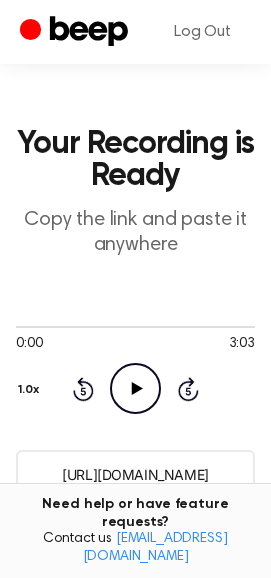 scroll, scrollTop: 500, scrollLeft: 0, axis: vertical 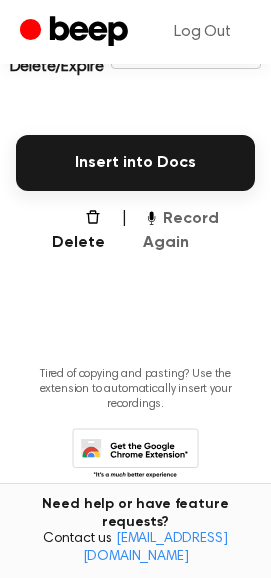 click on "Record Again" at bounding box center (199, 231) 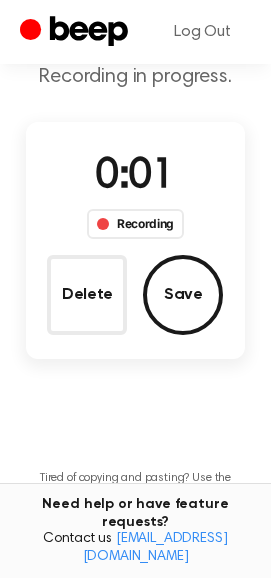 scroll, scrollTop: 15, scrollLeft: 0, axis: vertical 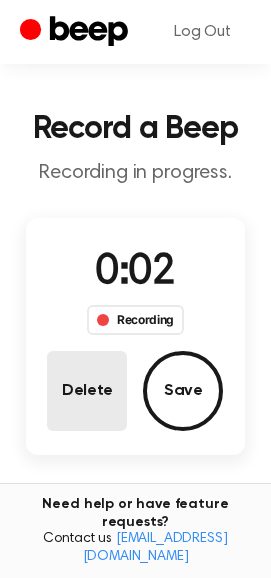 click on "Delete" at bounding box center [87, 391] 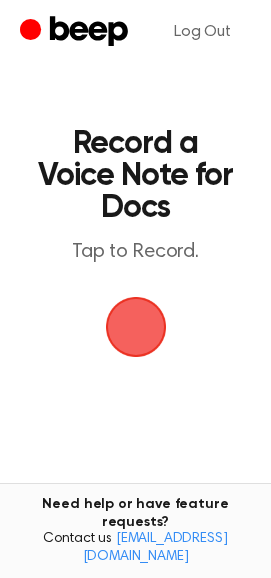 click at bounding box center [136, 327] 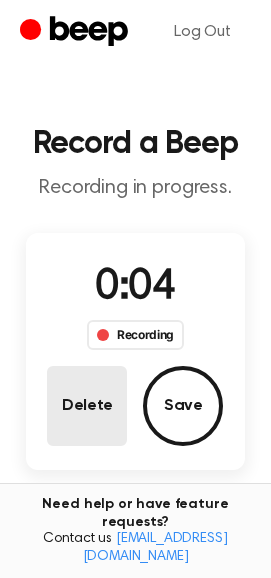 click on "Delete" at bounding box center [87, 406] 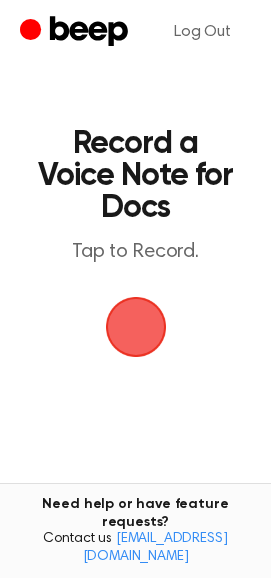 click at bounding box center [136, 327] 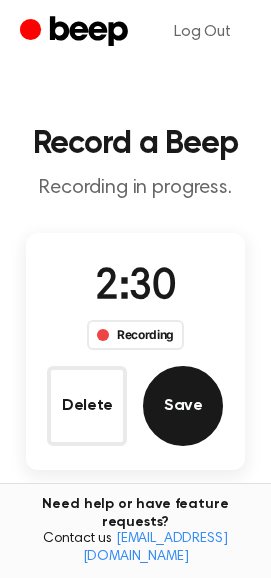 click on "Save" at bounding box center (183, 406) 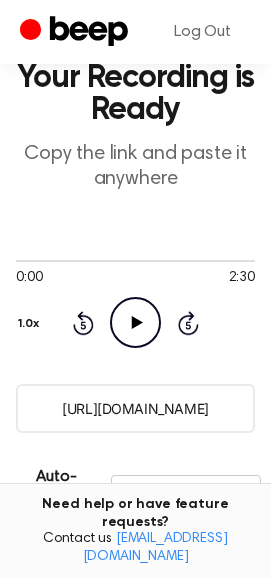 scroll, scrollTop: 100, scrollLeft: 0, axis: vertical 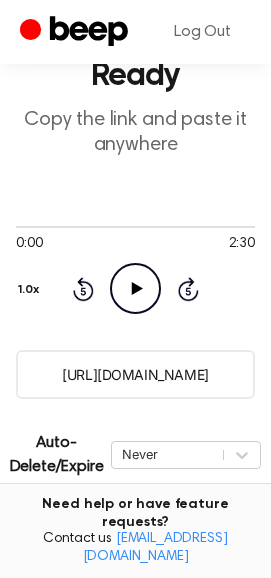 drag, startPoint x: 48, startPoint y: 377, endPoint x: 225, endPoint y: 369, distance: 177.1807 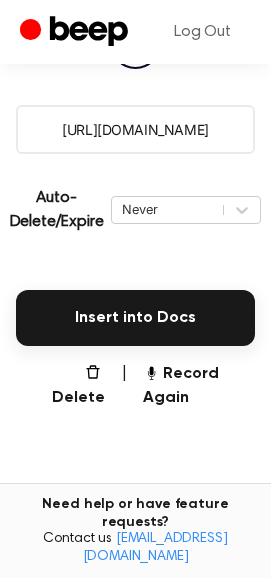 scroll, scrollTop: 524, scrollLeft: 0, axis: vertical 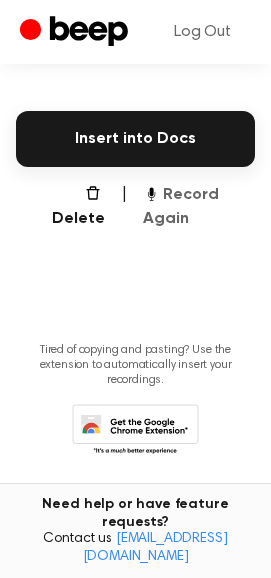 click on "Record Again" at bounding box center (199, 207) 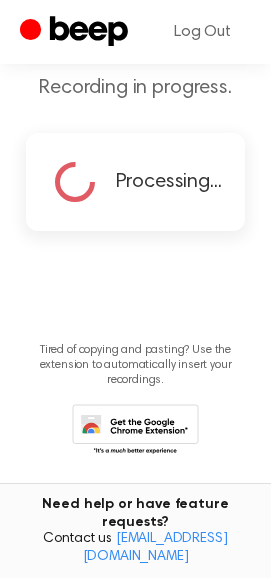 scroll, scrollTop: 190, scrollLeft: 0, axis: vertical 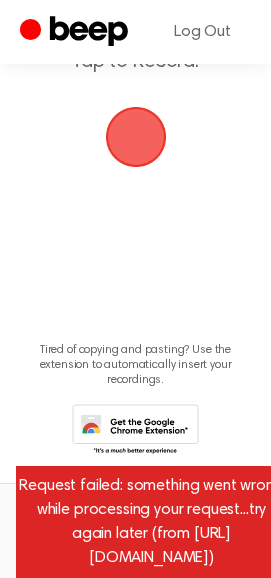 click at bounding box center [136, 137] 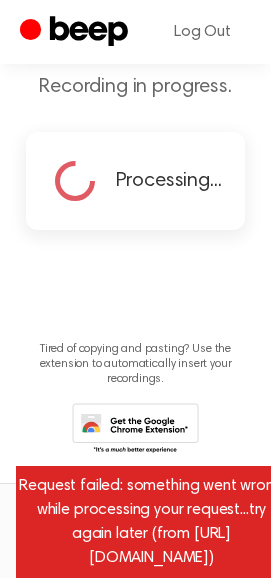 scroll, scrollTop: 100, scrollLeft: 0, axis: vertical 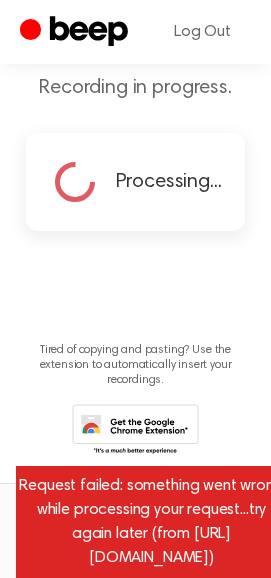 click on "Processing..." at bounding box center (136, 182) 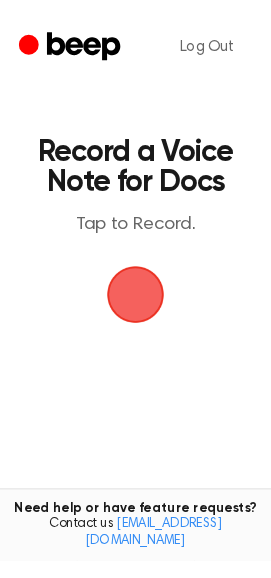scroll, scrollTop: 0, scrollLeft: 0, axis: both 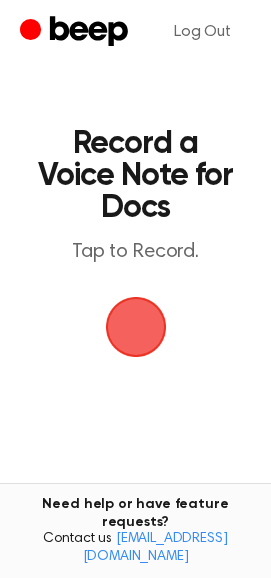 click at bounding box center [135, 327] 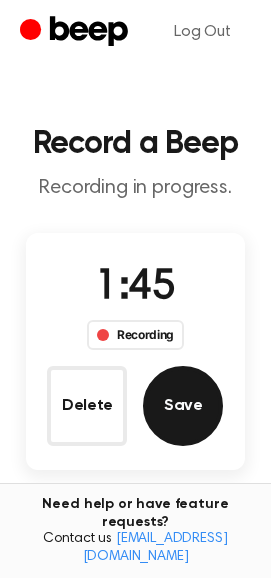 click on "Save" at bounding box center (183, 406) 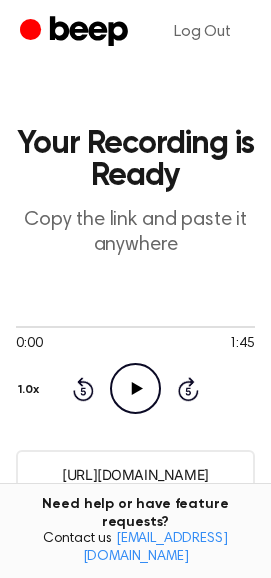 drag, startPoint x: 44, startPoint y: 476, endPoint x: 275, endPoint y: 463, distance: 231.36551 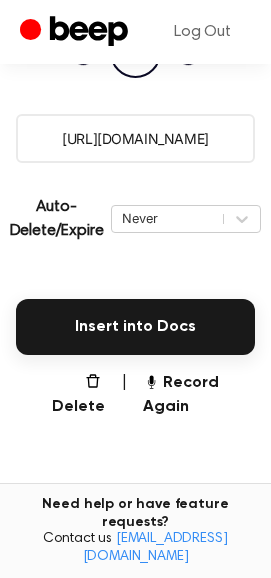 scroll, scrollTop: 524, scrollLeft: 0, axis: vertical 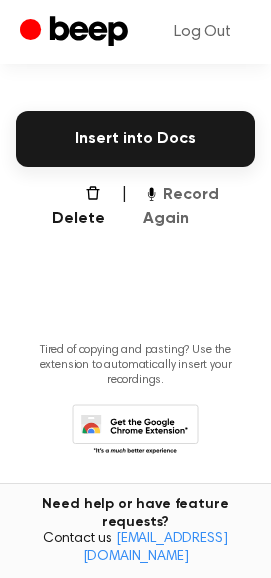click on "Record Again" at bounding box center [199, 207] 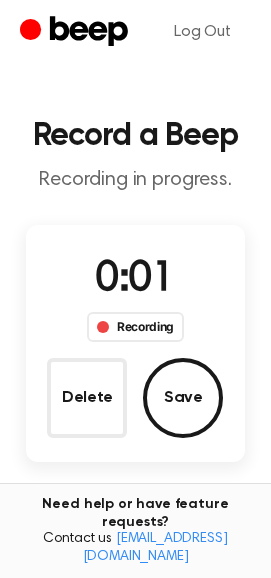 scroll, scrollTop: 0, scrollLeft: 0, axis: both 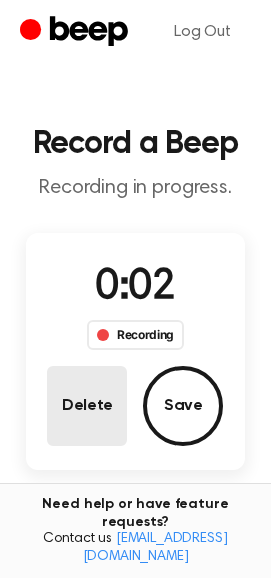 click on "Delete" at bounding box center [87, 406] 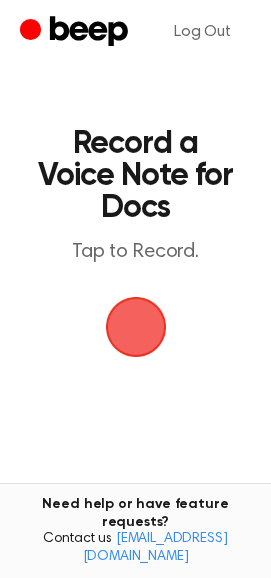 click at bounding box center [135, 327] 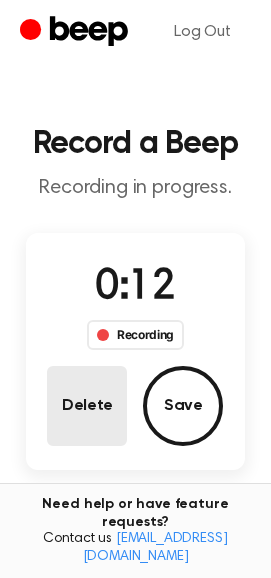 click on "Delete" at bounding box center (87, 406) 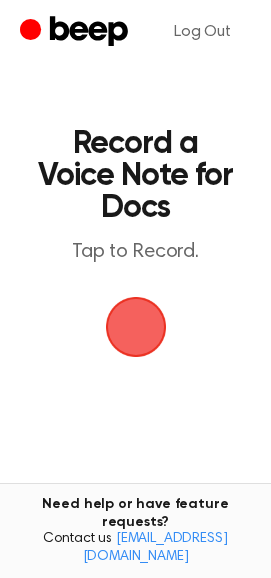 click at bounding box center [136, 327] 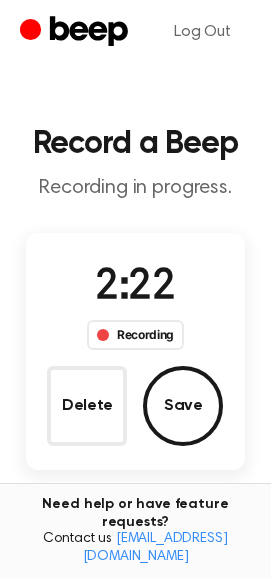 click on "Save" at bounding box center (183, 406) 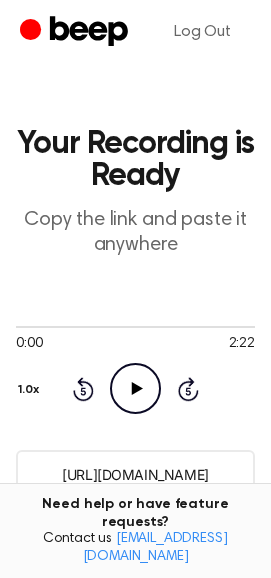 drag, startPoint x: 48, startPoint y: 473, endPoint x: 221, endPoint y: 467, distance: 173.10402 